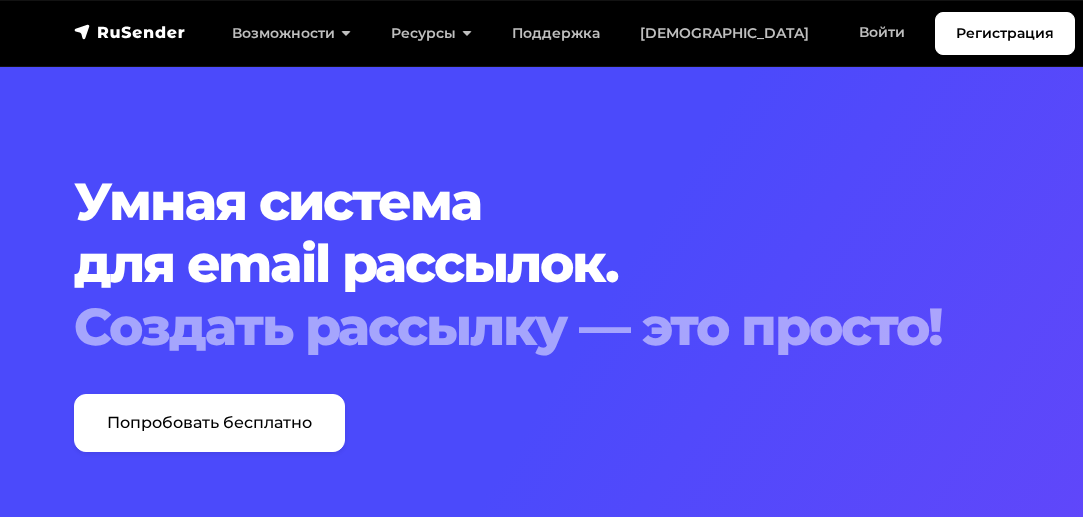 scroll, scrollTop: 100, scrollLeft: 0, axis: vertical 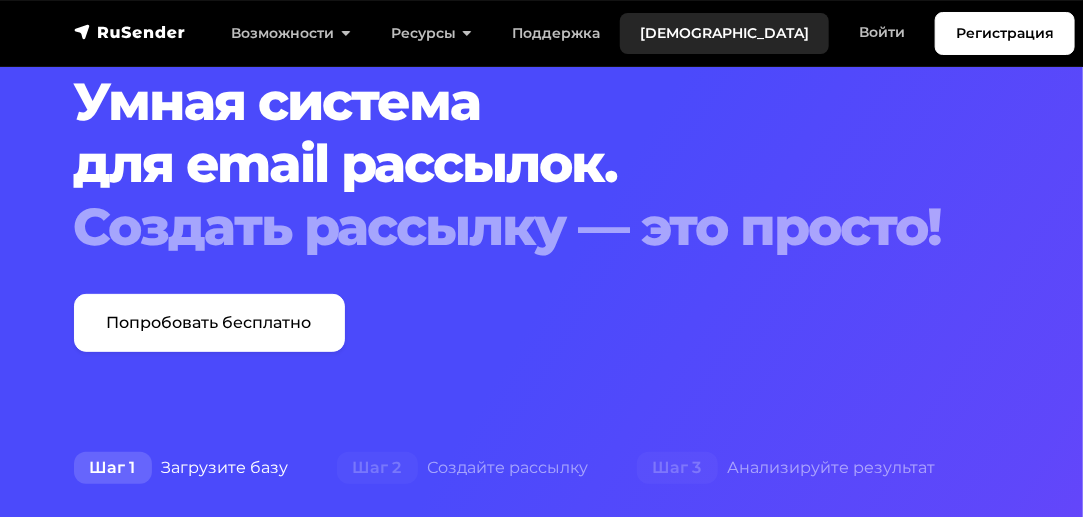click on "[DEMOGRAPHIC_DATA]" at bounding box center (724, 33) 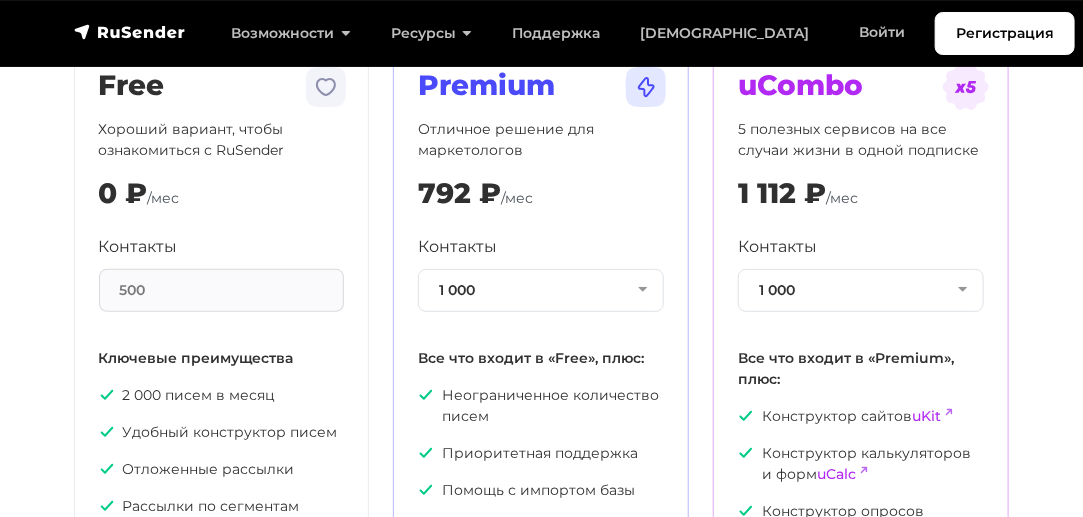 scroll, scrollTop: 200, scrollLeft: 0, axis: vertical 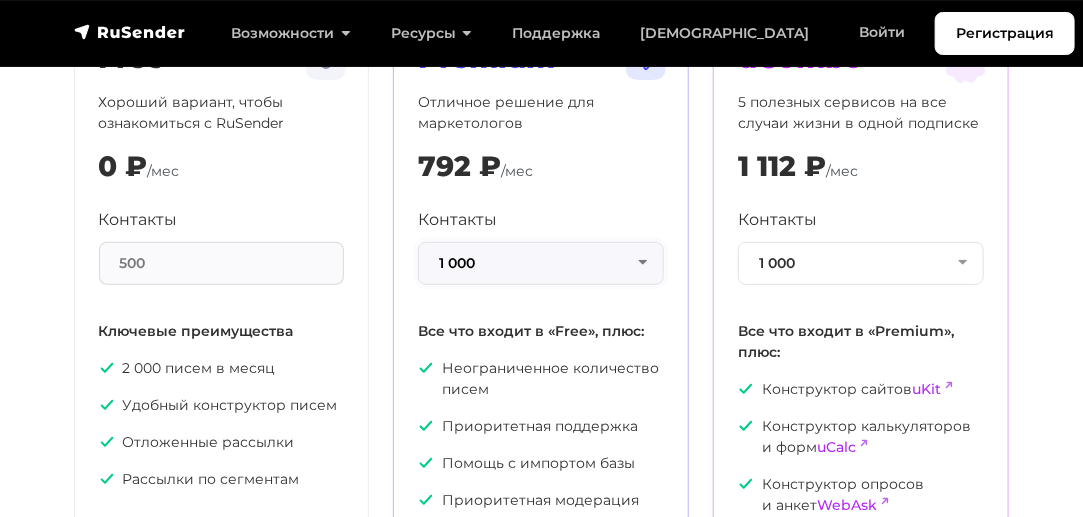 click on "1 000" at bounding box center [541, 263] 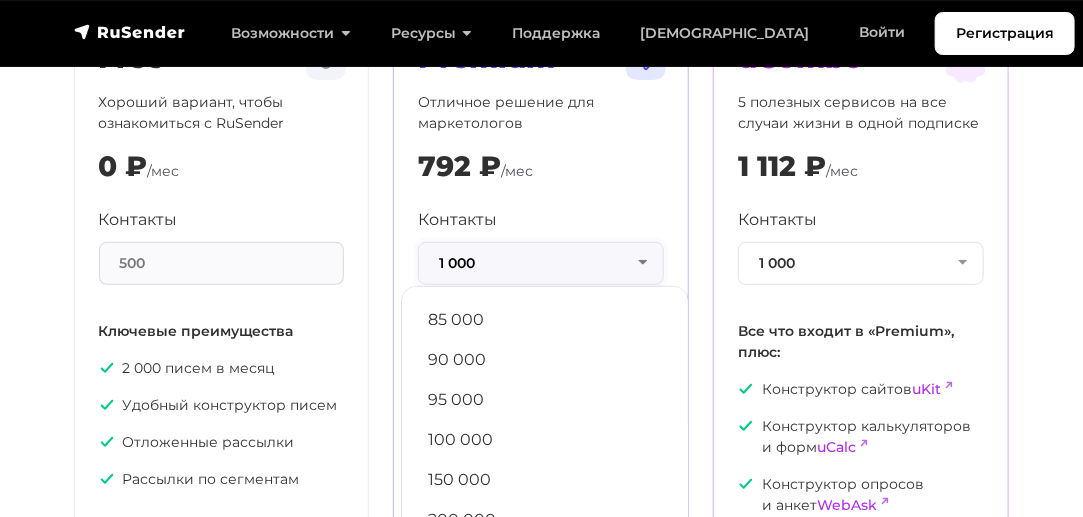 scroll, scrollTop: 900, scrollLeft: 0, axis: vertical 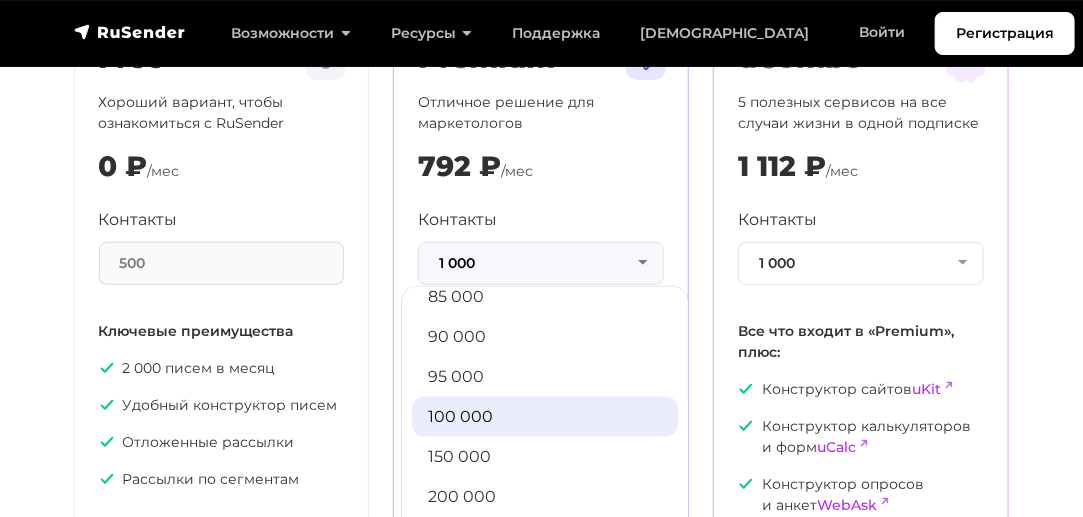 click on "100 000" at bounding box center (545, 417) 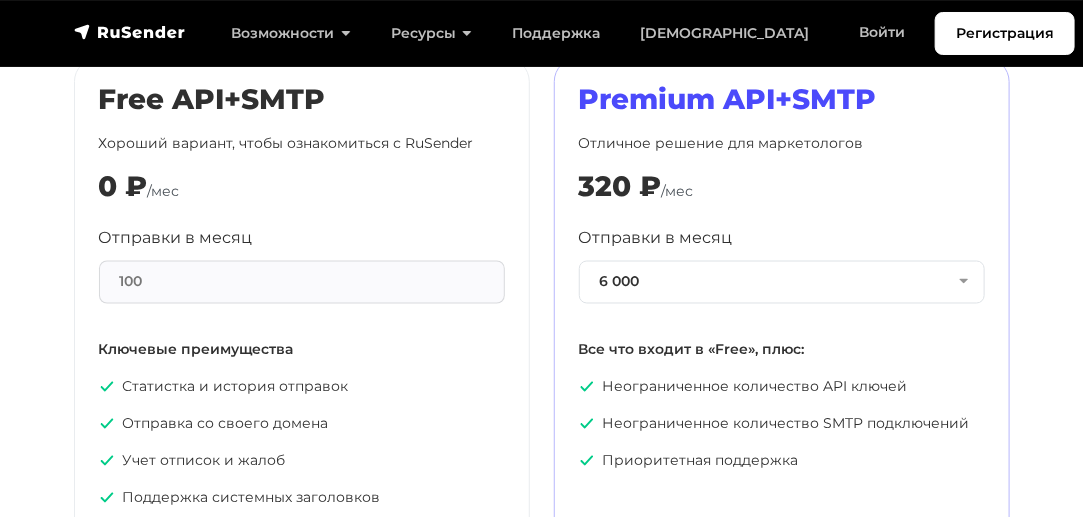 scroll, scrollTop: 1000, scrollLeft: 0, axis: vertical 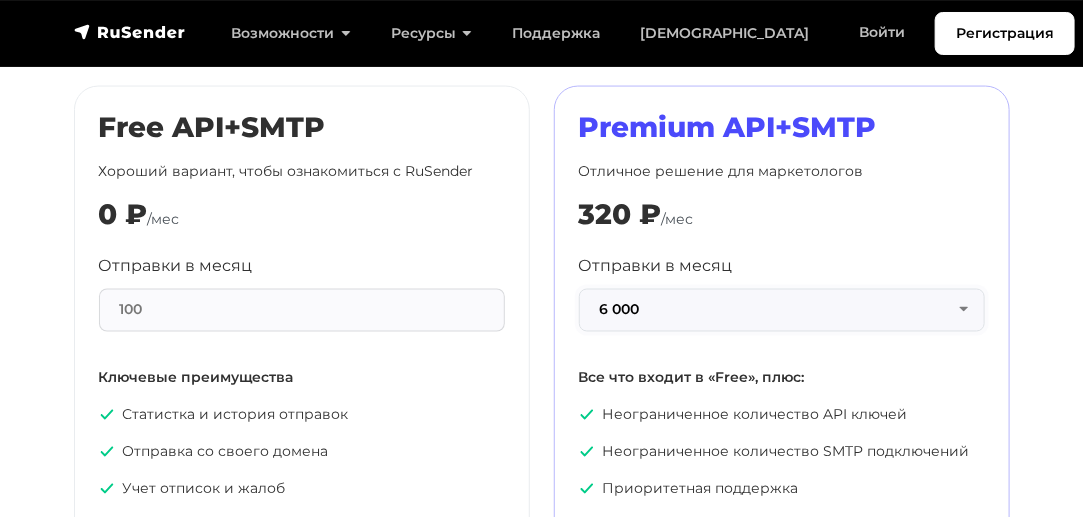 click on "6 000" at bounding box center (782, 310) 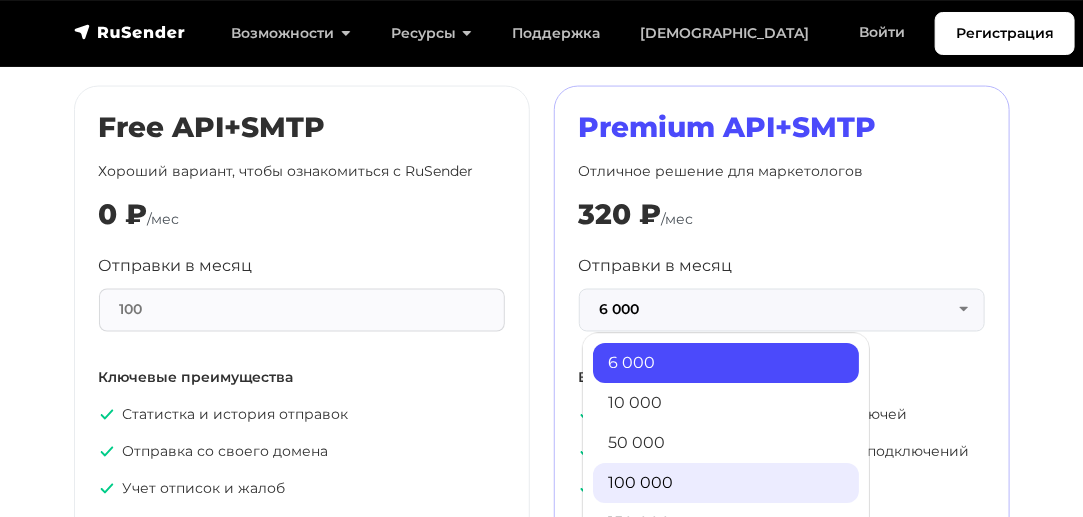 click on "100 000" at bounding box center [726, 484] 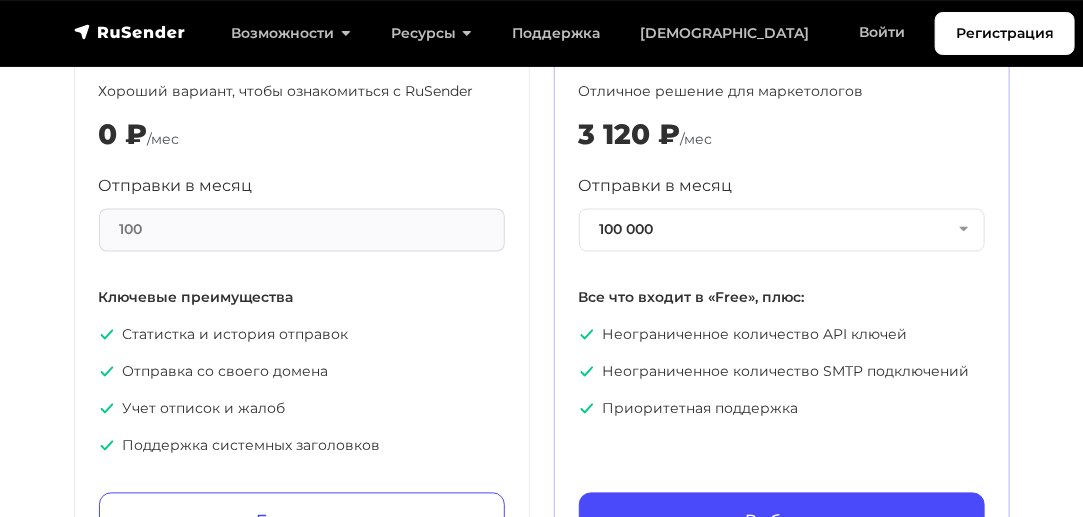 scroll, scrollTop: 1200, scrollLeft: 0, axis: vertical 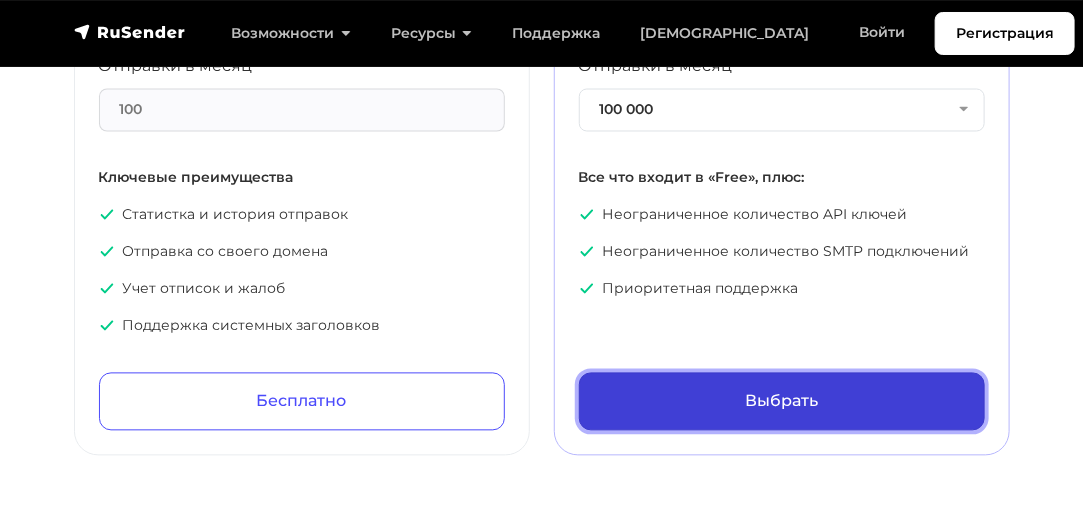 click on "Выбрать" at bounding box center [782, 402] 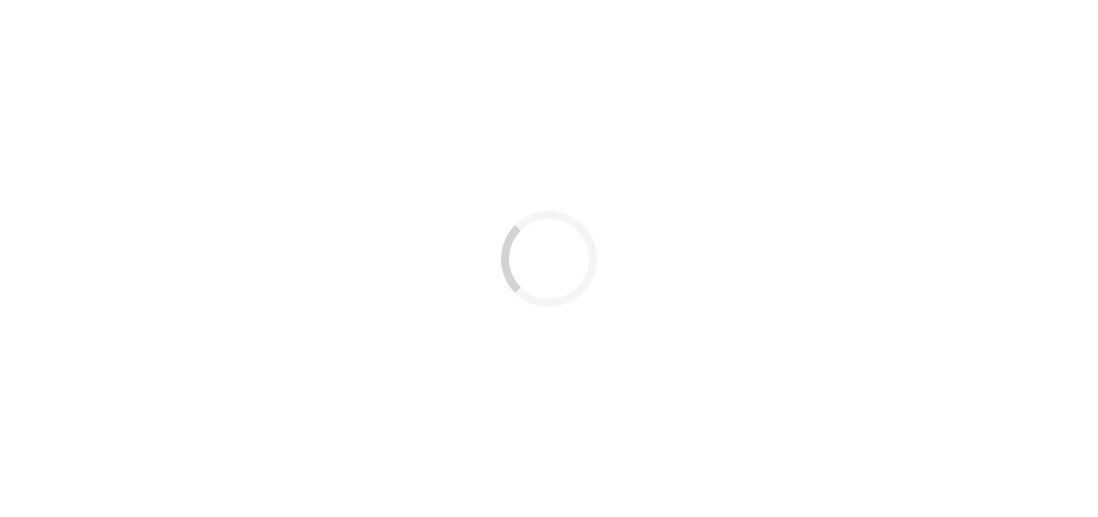 scroll, scrollTop: 0, scrollLeft: 0, axis: both 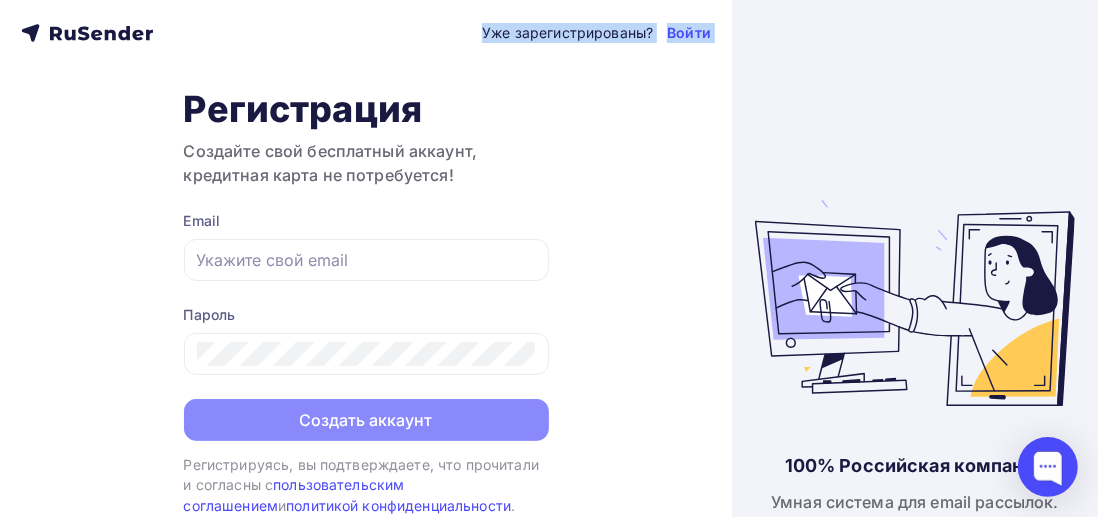 drag, startPoint x: 154, startPoint y: 42, endPoint x: 63, endPoint y: 49, distance: 91.26884 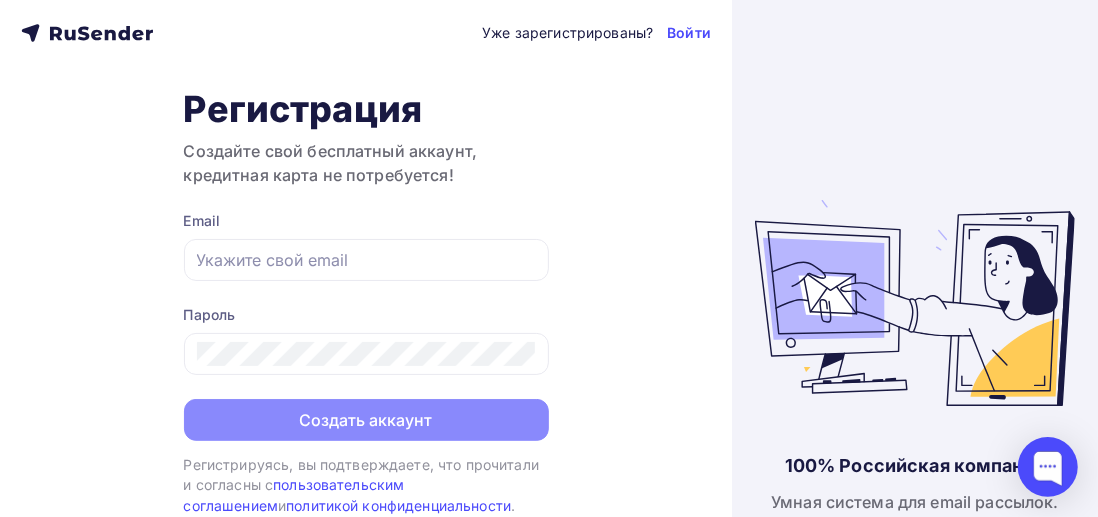 click on "Уже зарегистрированы?   Войти   Регистрация
Создайте свой бесплатный аккаунт, кредитная карта не потребуется!
Email
Пароль
Создать аккаунт
Уже зарегистрированы?
Войти
Регистрируясь, вы подтверждаете, что прочитали и согласны с
пользовательским соглашением
и
политикой конфиденциальности ." at bounding box center [366, 269] 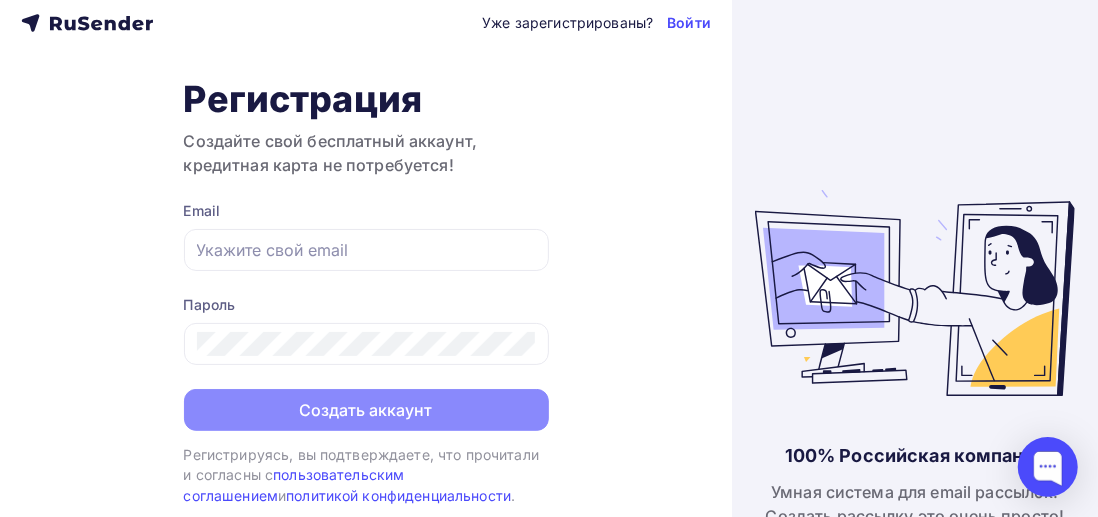 scroll, scrollTop: 21, scrollLeft: 0, axis: vertical 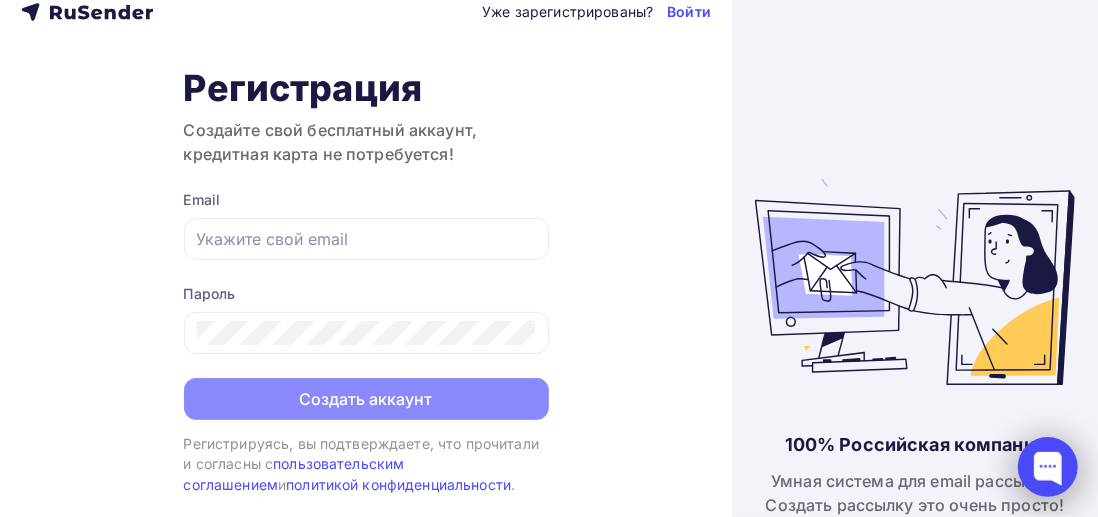 click at bounding box center [1048, 467] 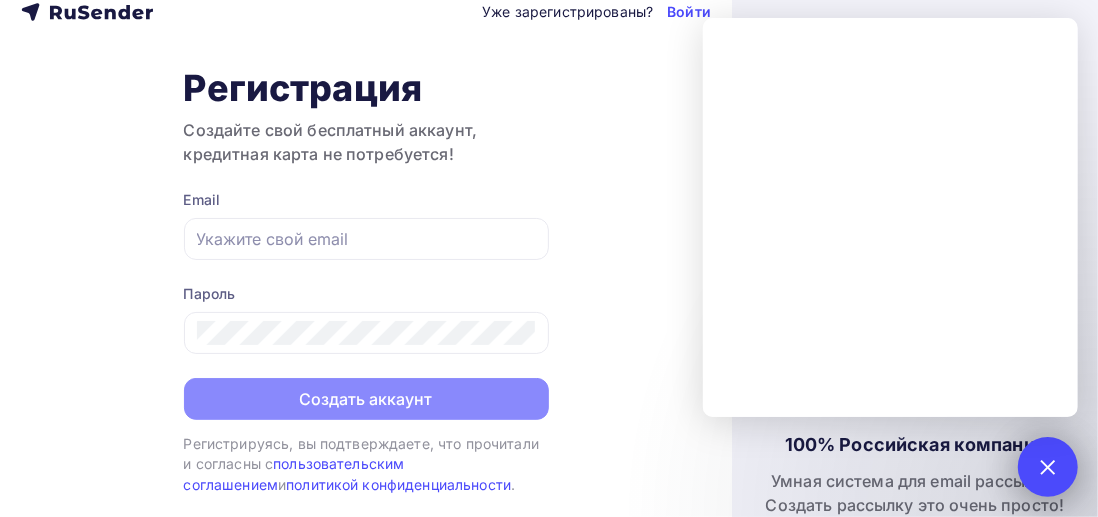 click at bounding box center (1048, 467) 